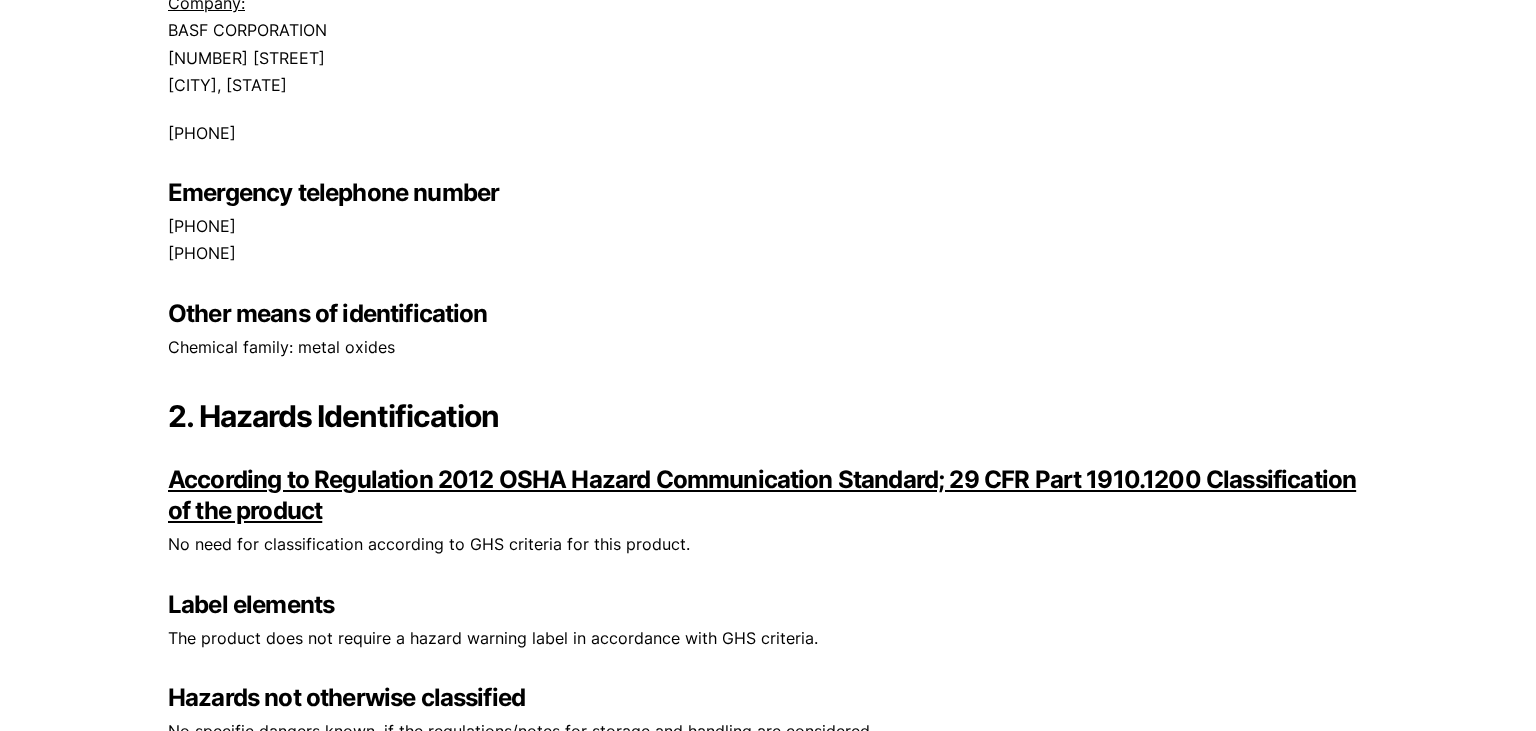scroll, scrollTop: 0, scrollLeft: 0, axis: both 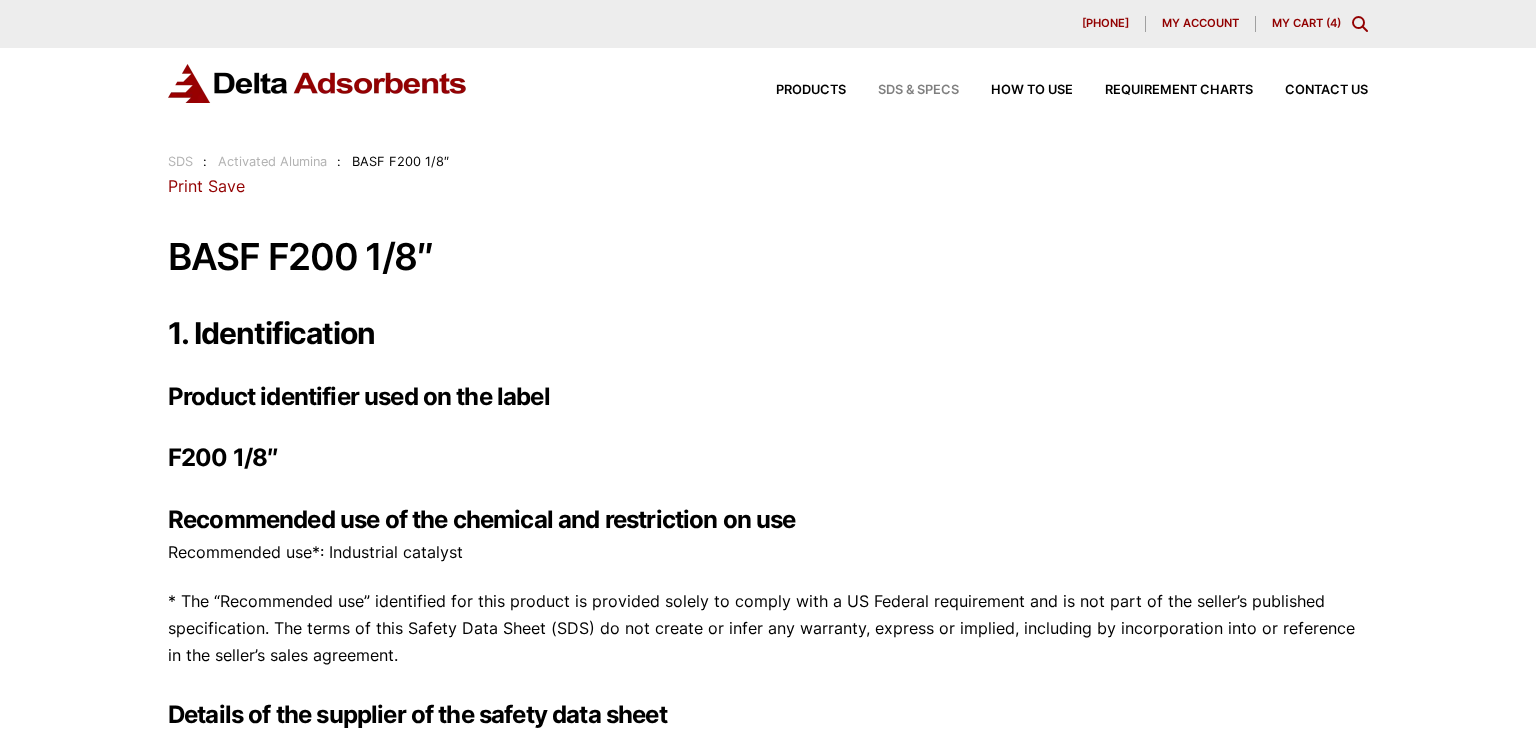 click on "SDS & SPECS" at bounding box center [918, 90] 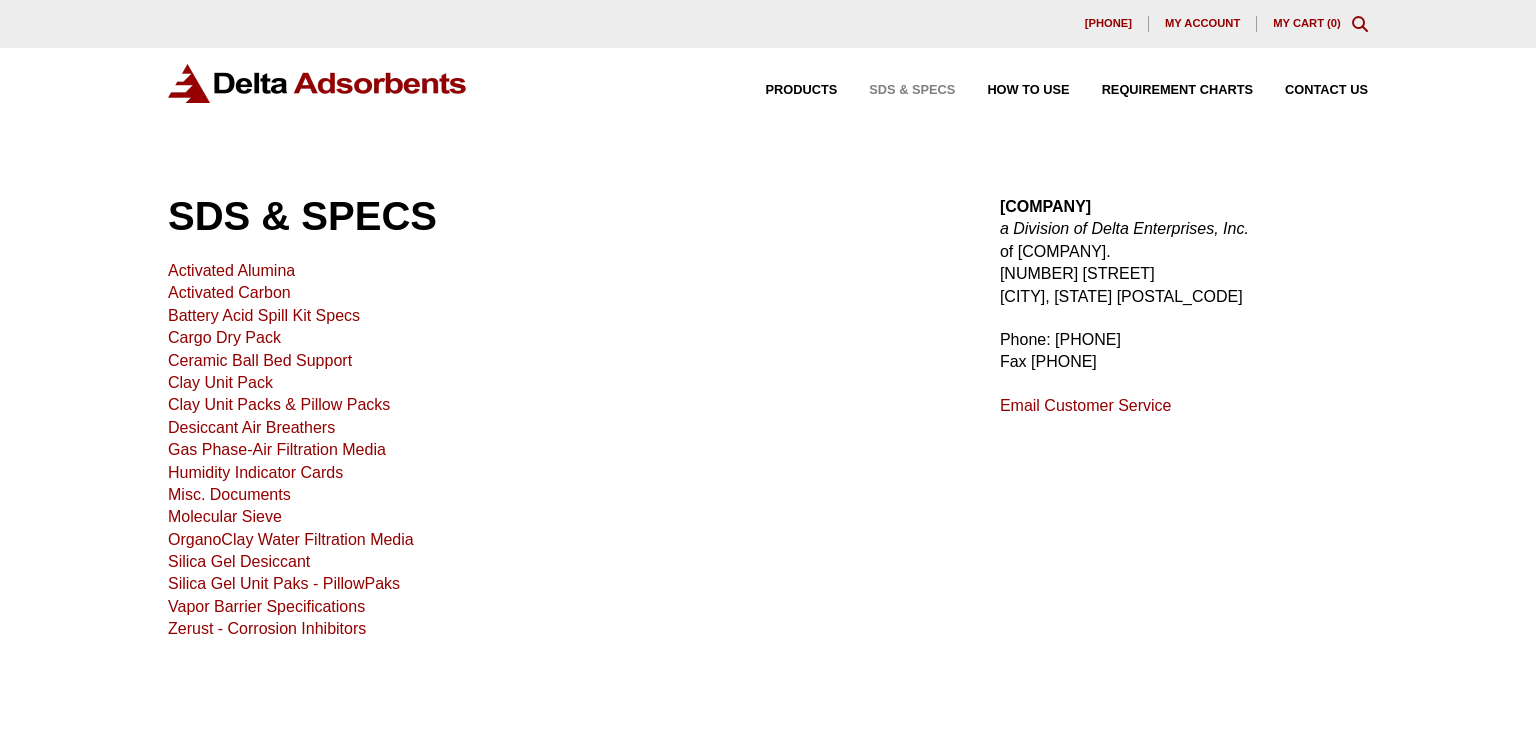 scroll, scrollTop: 0, scrollLeft: 0, axis: both 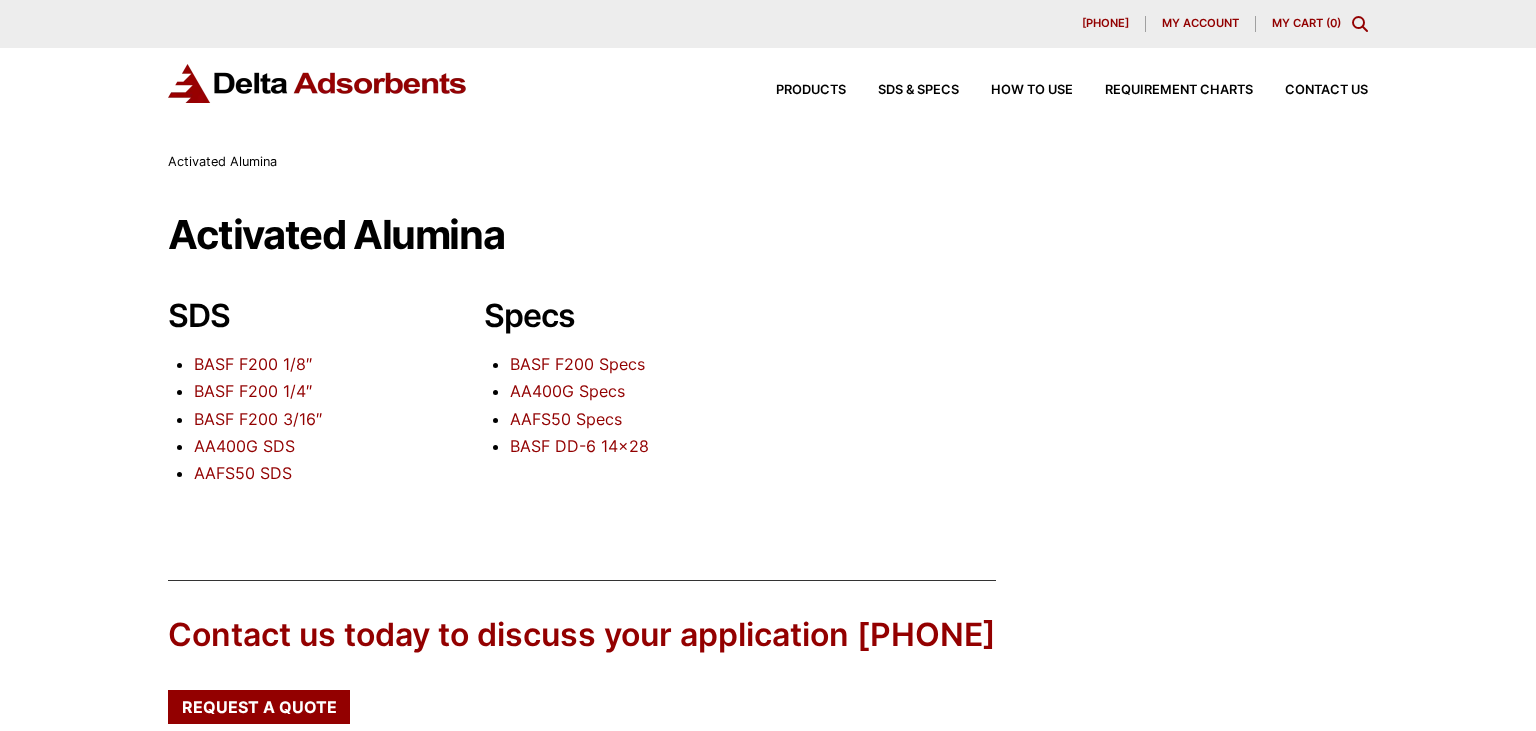 click on "BASF F200 1/8″" at bounding box center (253, 364) 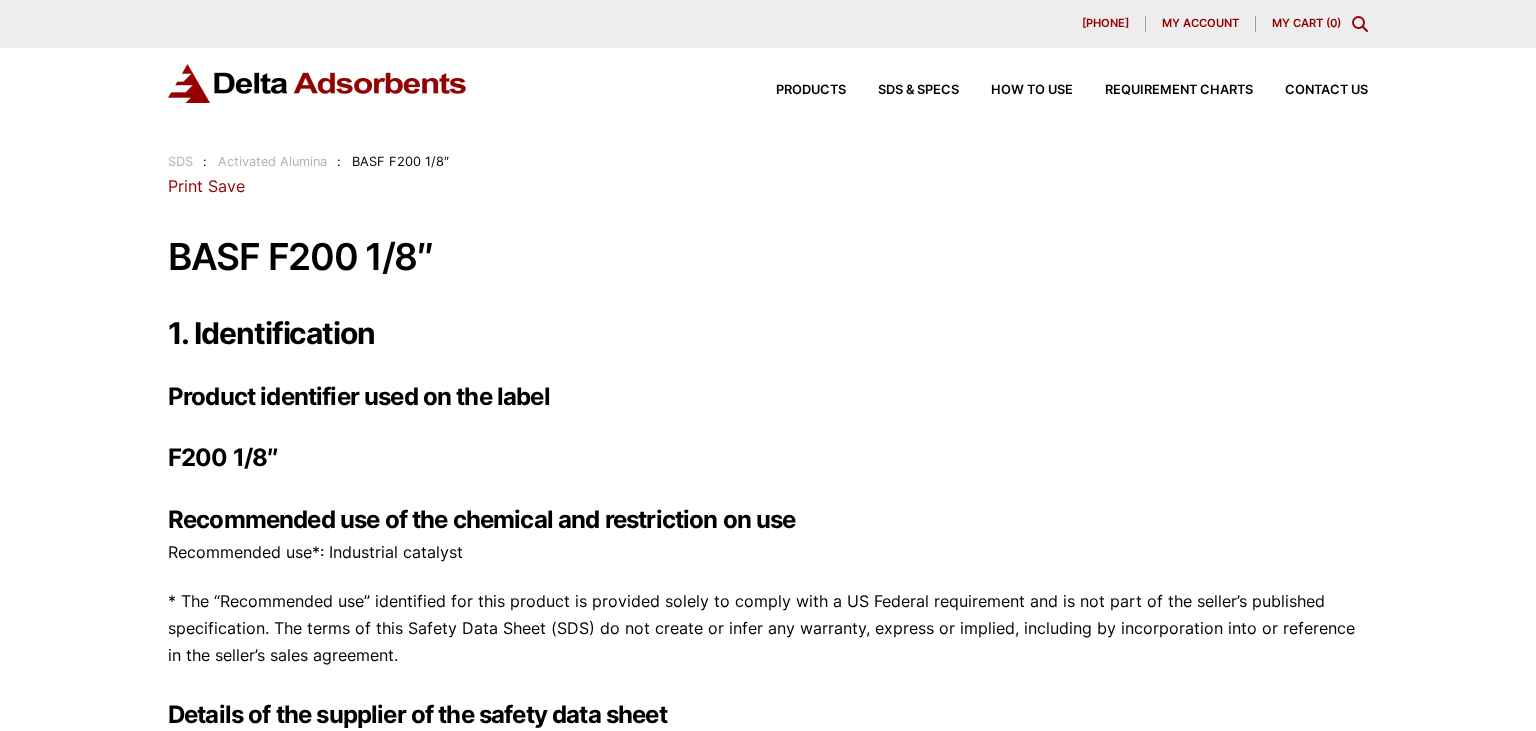 scroll, scrollTop: 0, scrollLeft: 0, axis: both 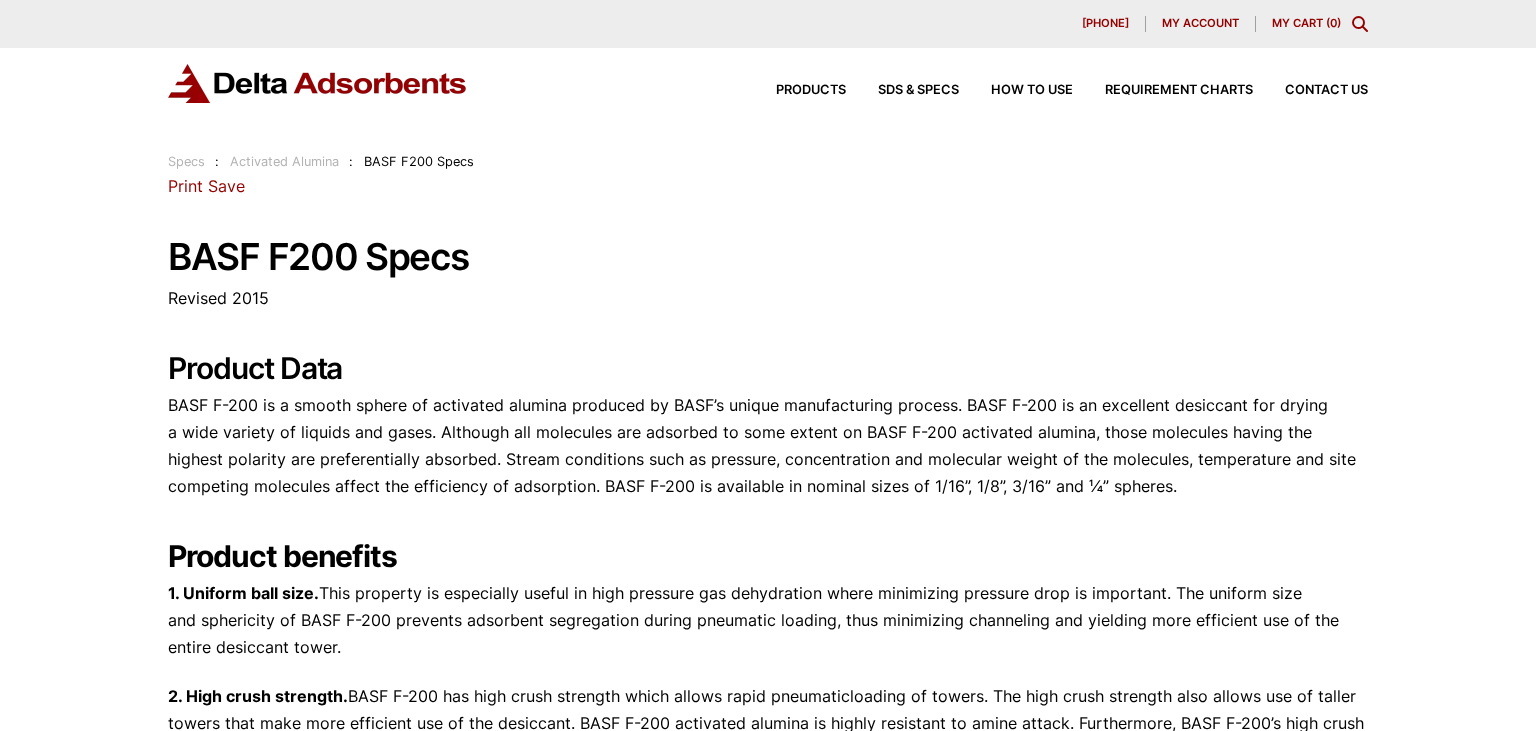 click on "Save" at bounding box center [226, 186] 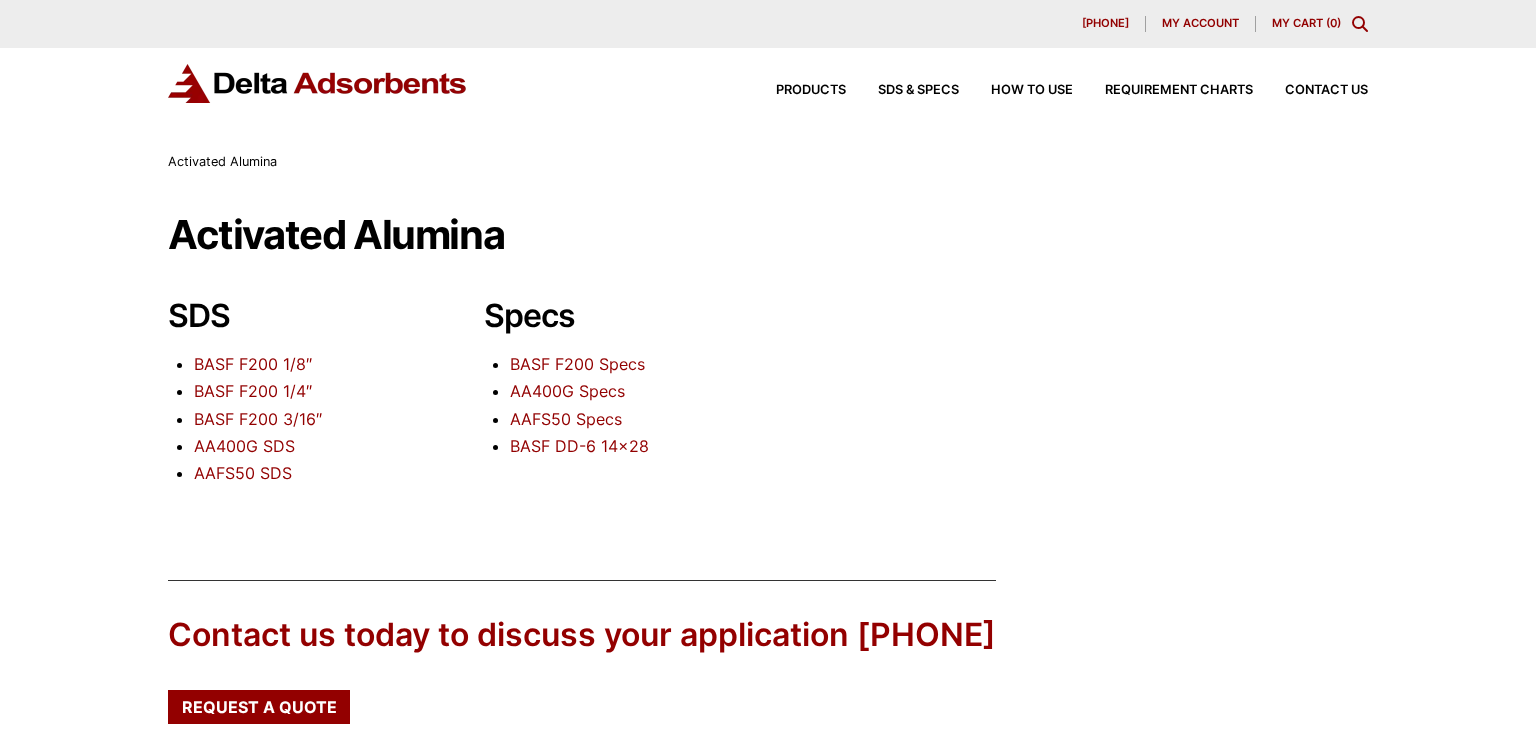 scroll, scrollTop: 0, scrollLeft: 0, axis: both 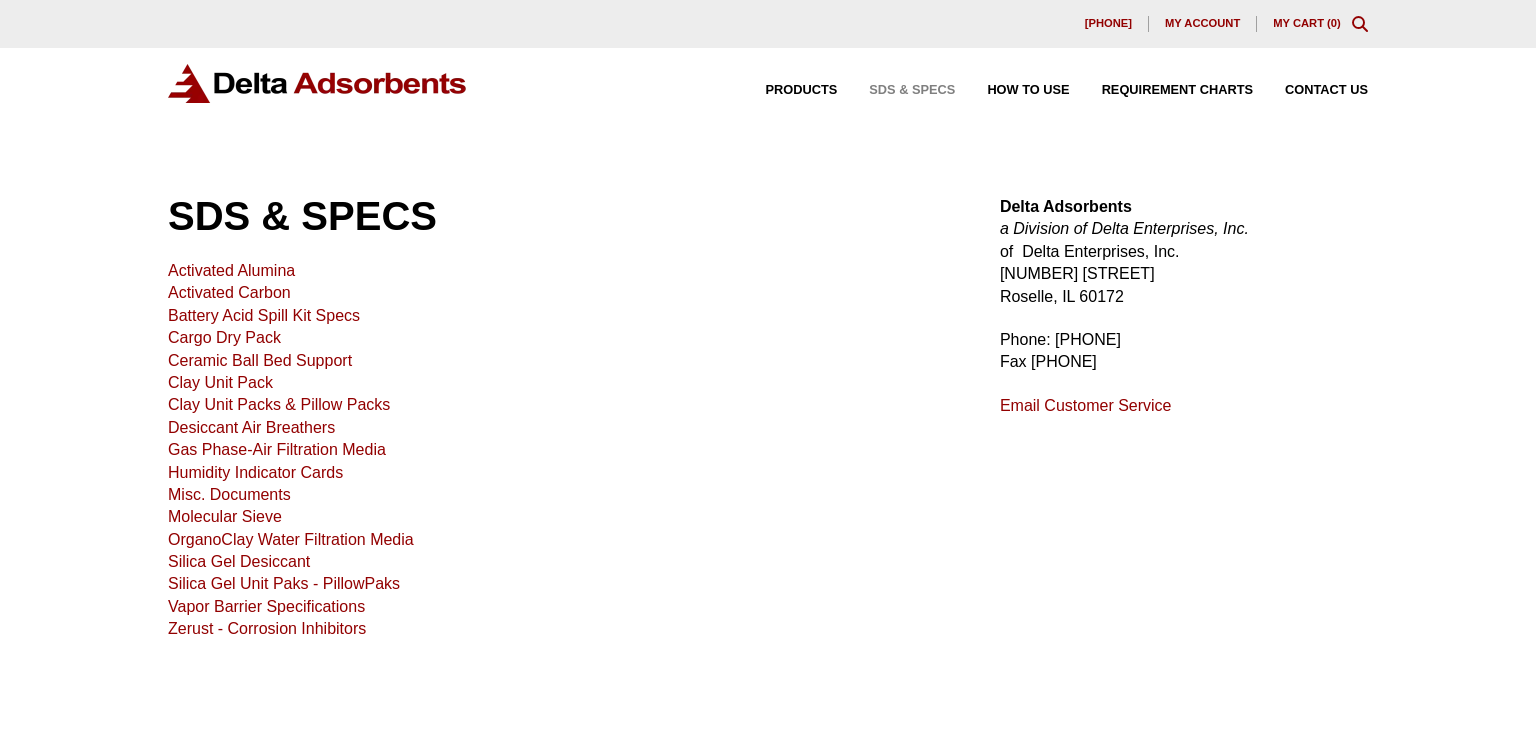 click on "Molecular Sieve" at bounding box center (225, 516) 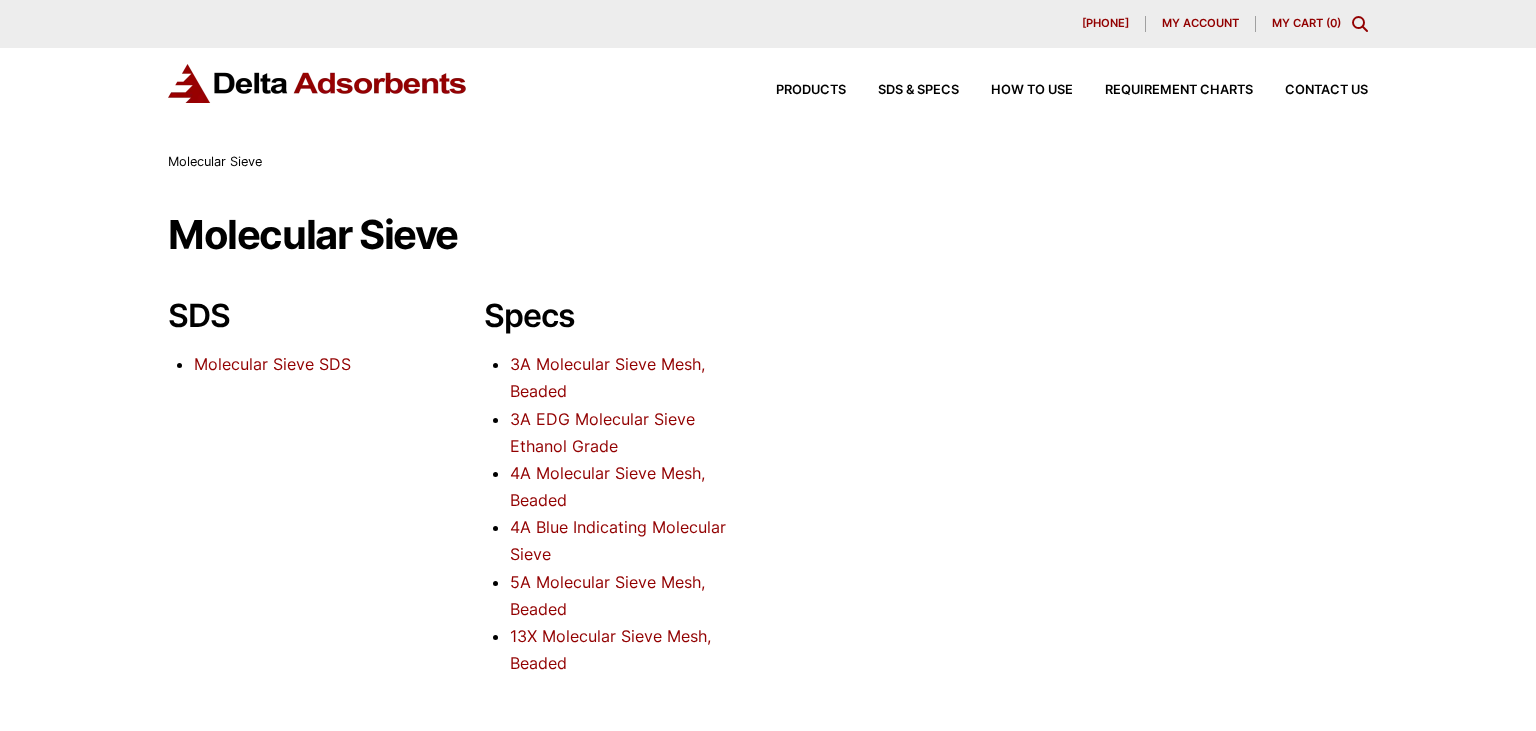 scroll, scrollTop: 0, scrollLeft: 0, axis: both 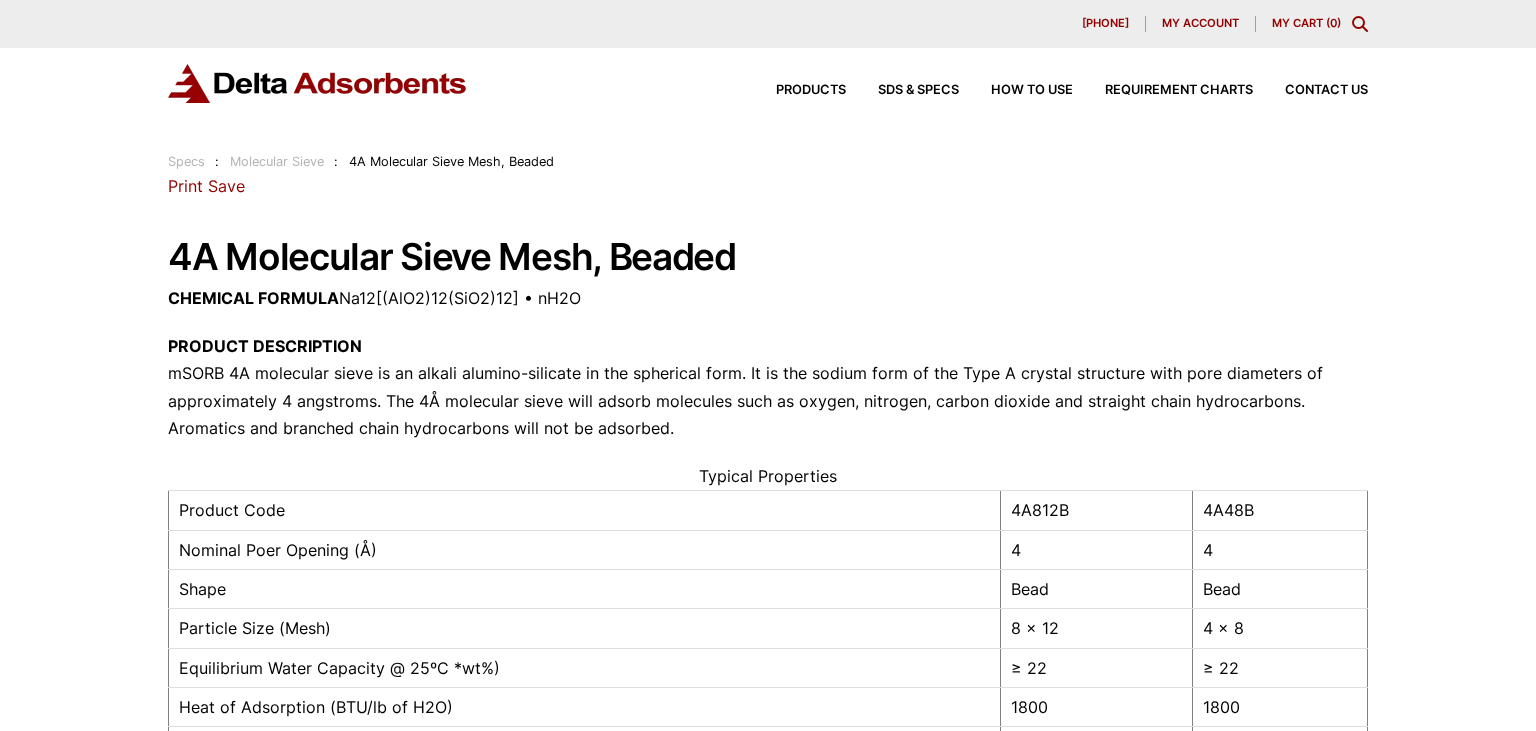 click on "Print" at bounding box center (185, 186) 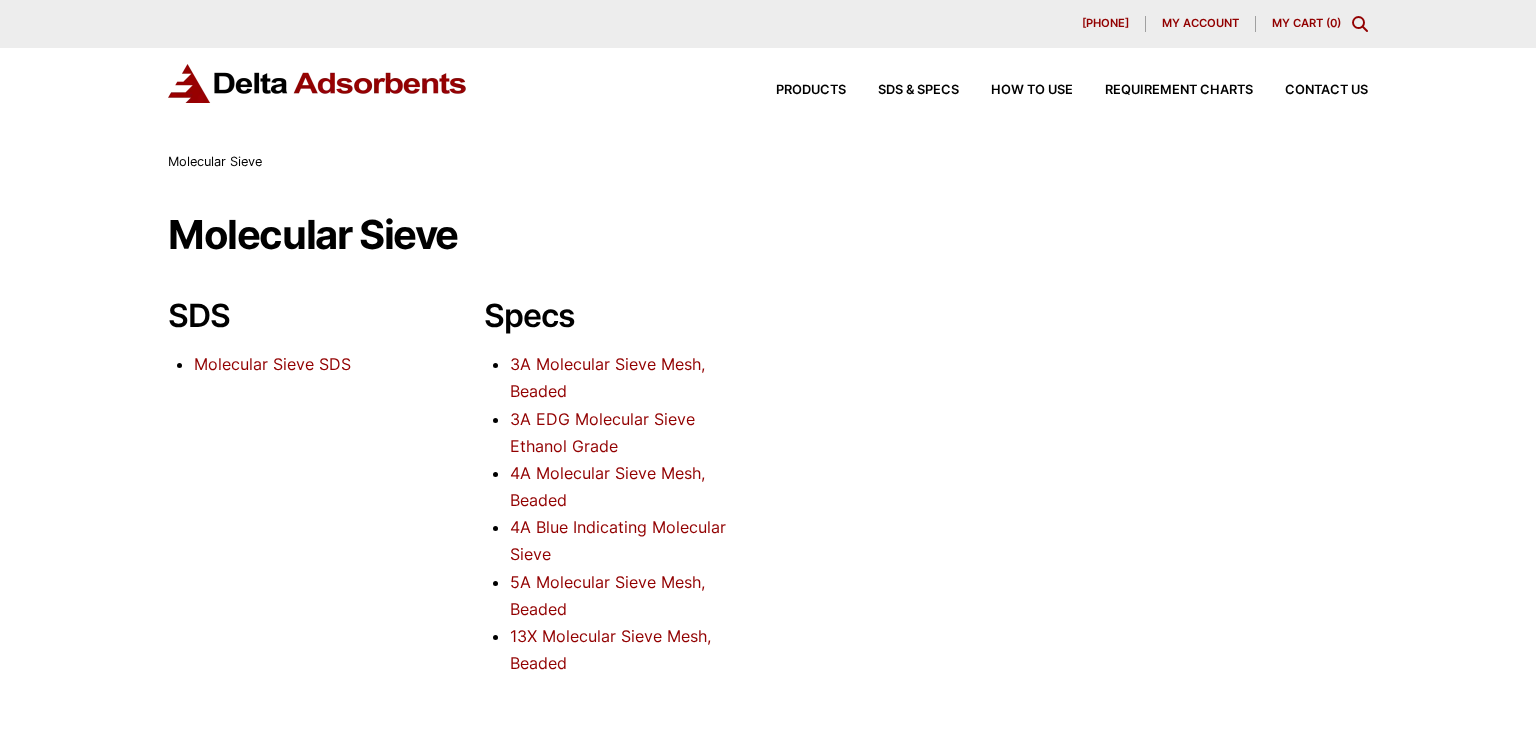 scroll, scrollTop: 0, scrollLeft: 0, axis: both 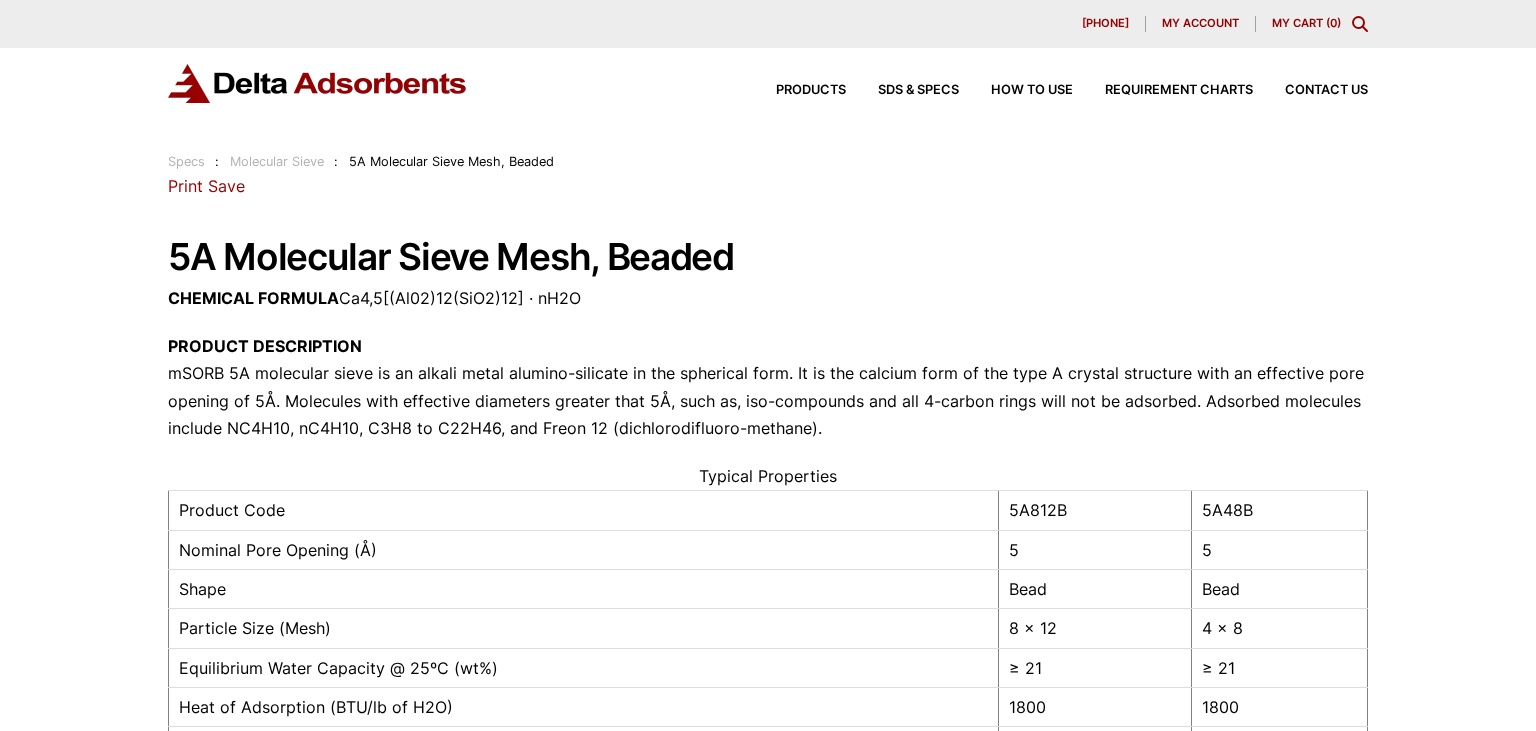 click on "Save" at bounding box center (226, 186) 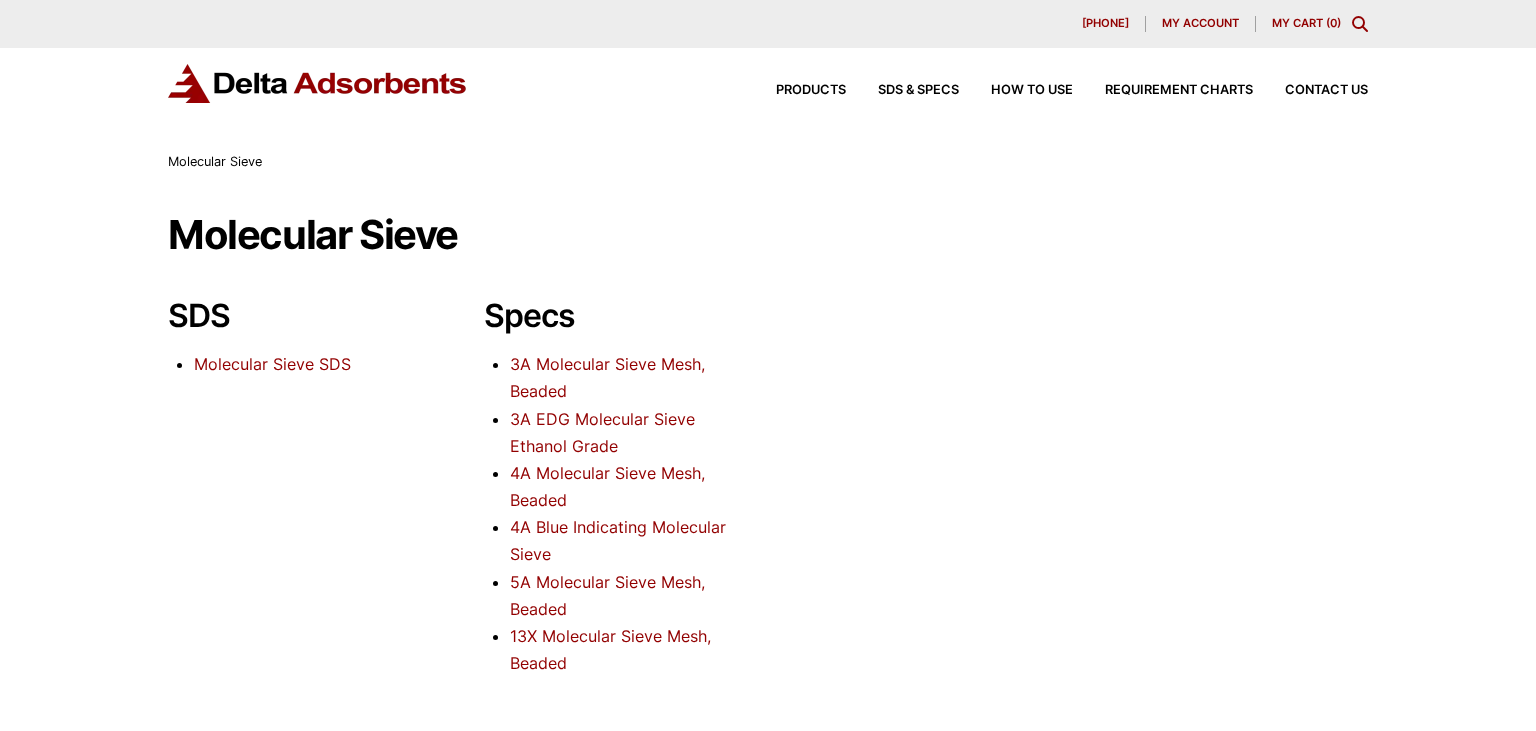 scroll, scrollTop: 0, scrollLeft: 0, axis: both 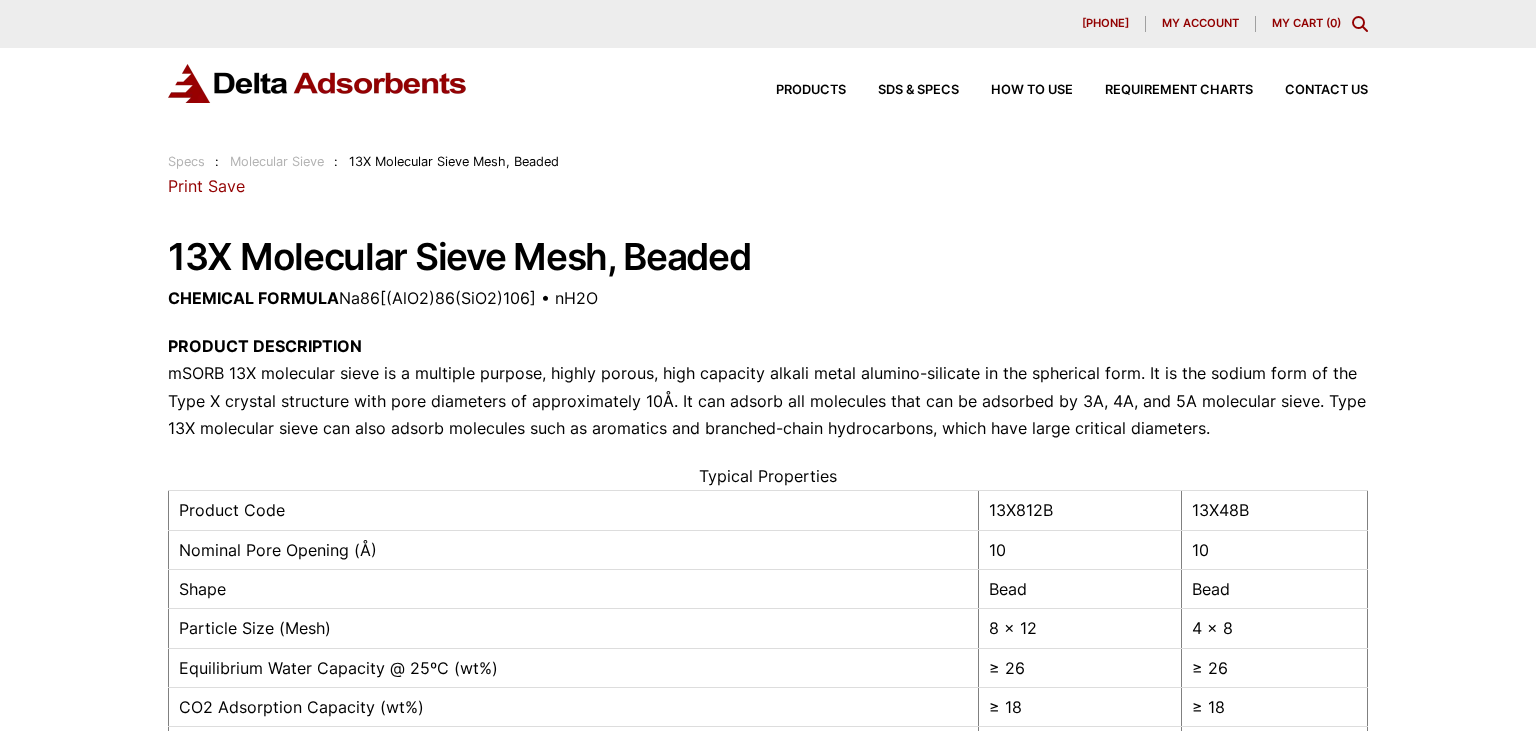 click on "Print" at bounding box center (185, 186) 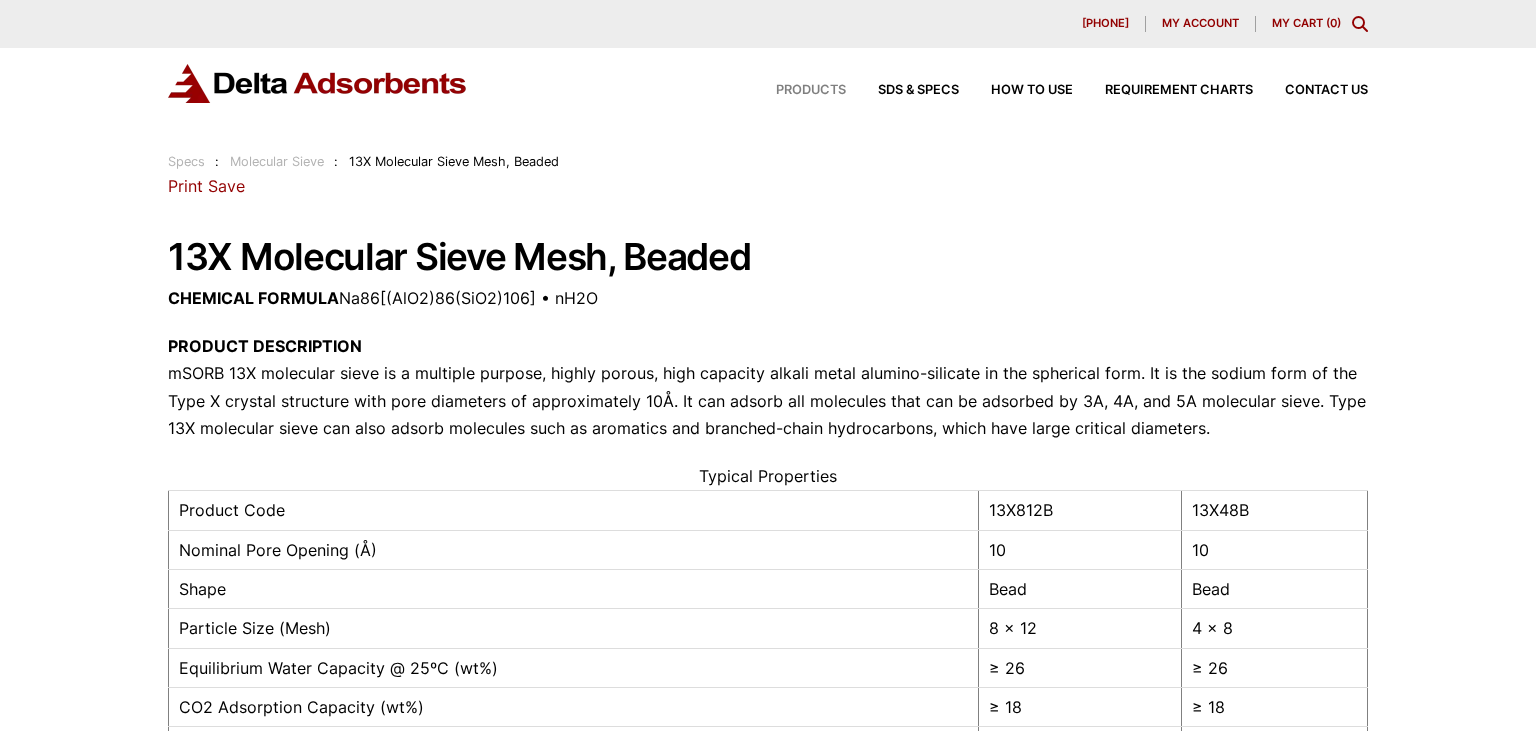 click on "Products" at bounding box center [811, 90] 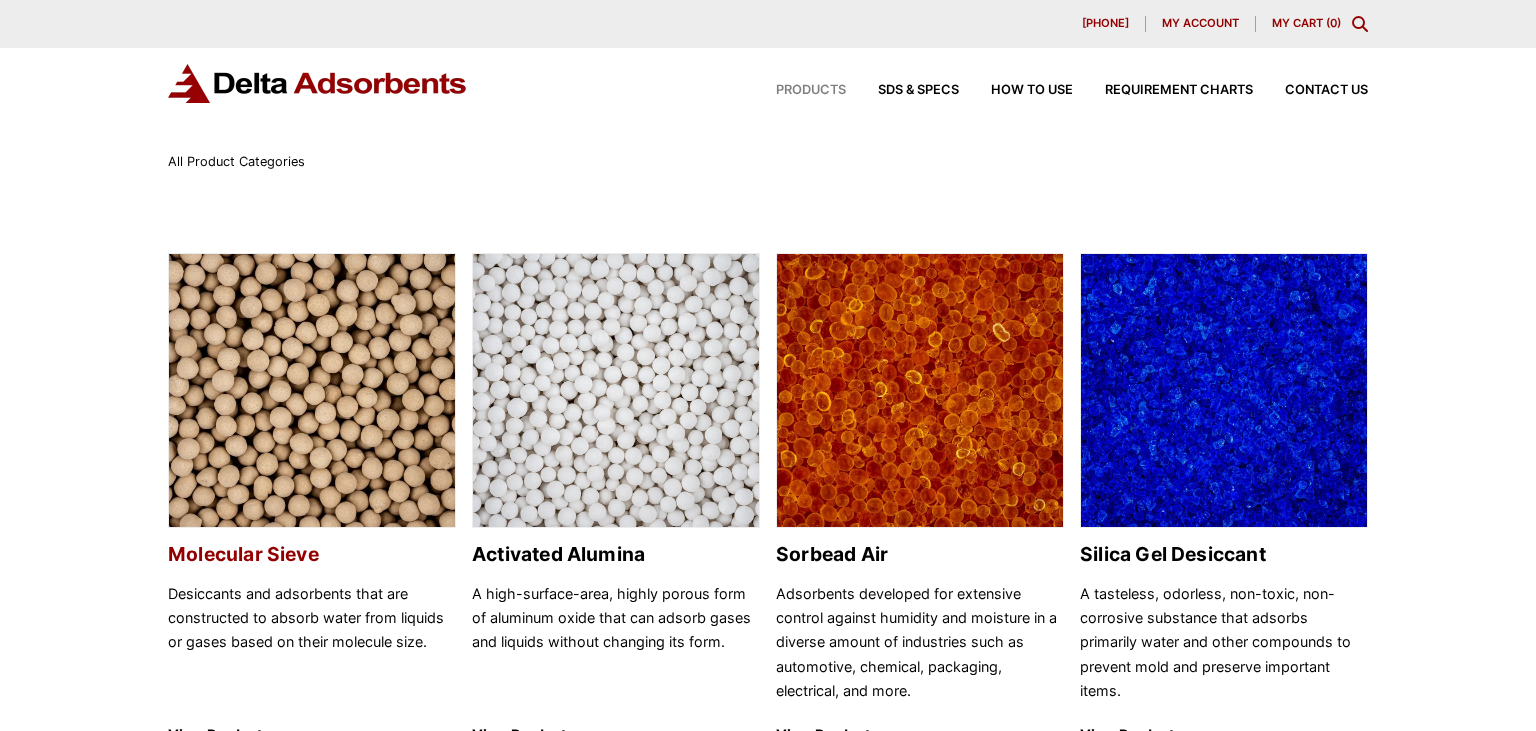scroll, scrollTop: 0, scrollLeft: 0, axis: both 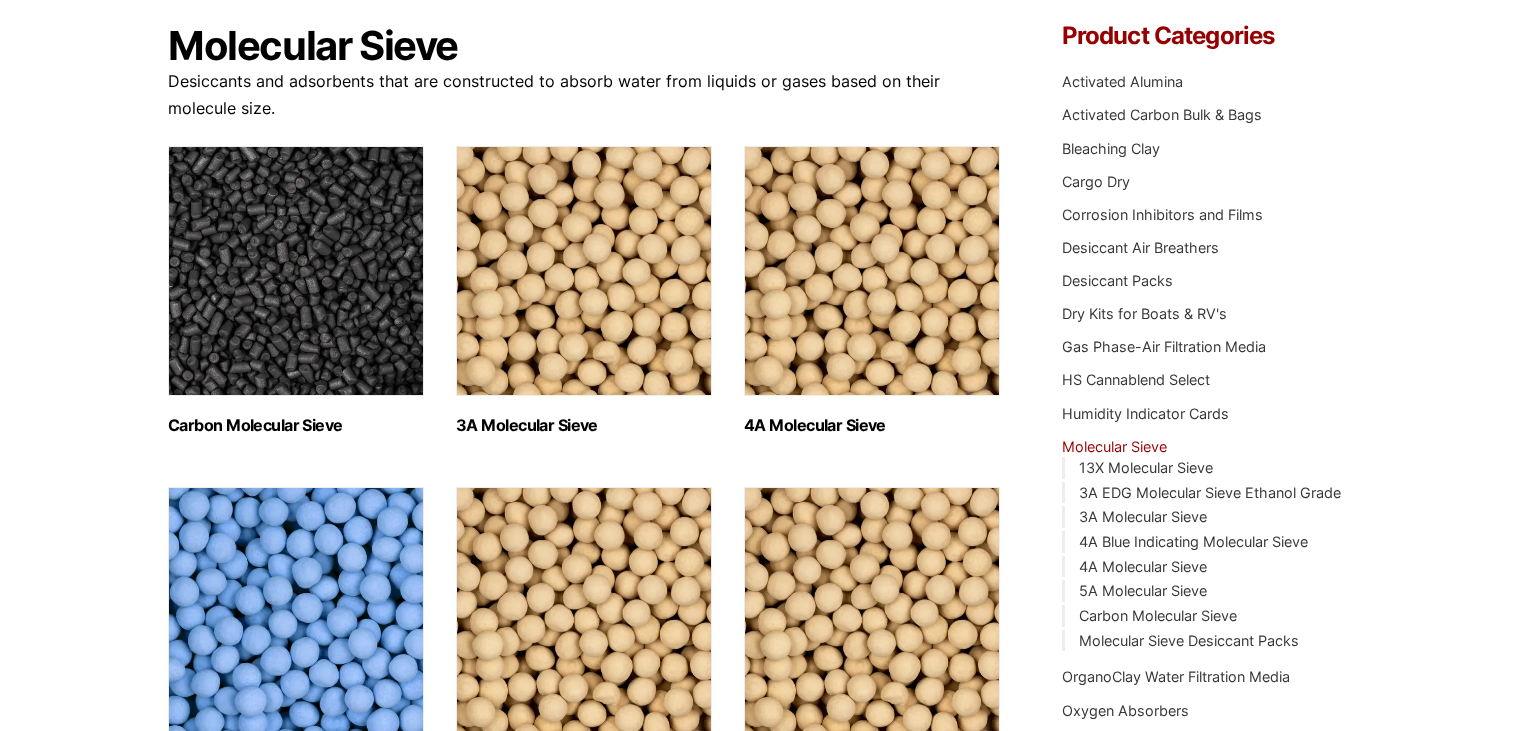 click at bounding box center [872, 271] 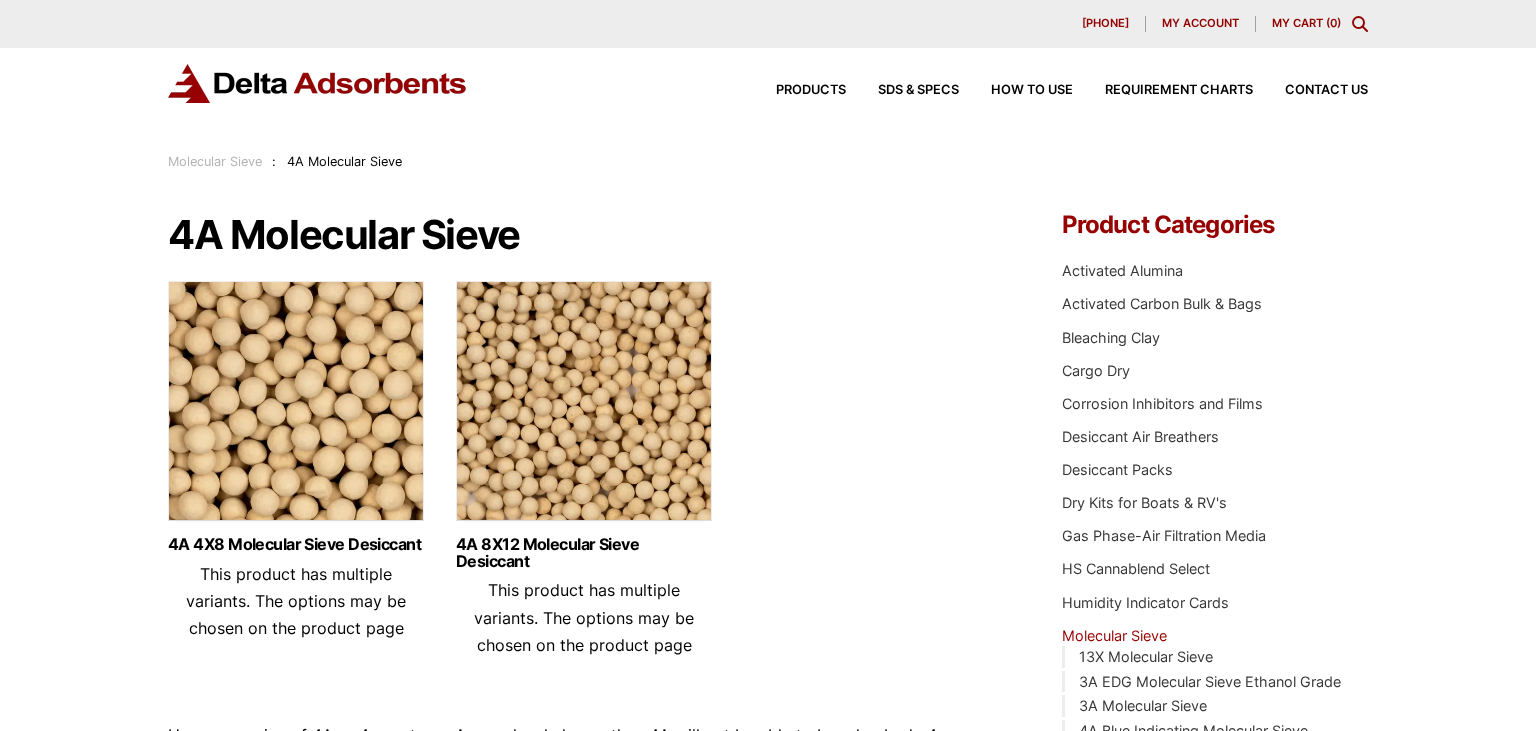 scroll, scrollTop: 179, scrollLeft: 0, axis: vertical 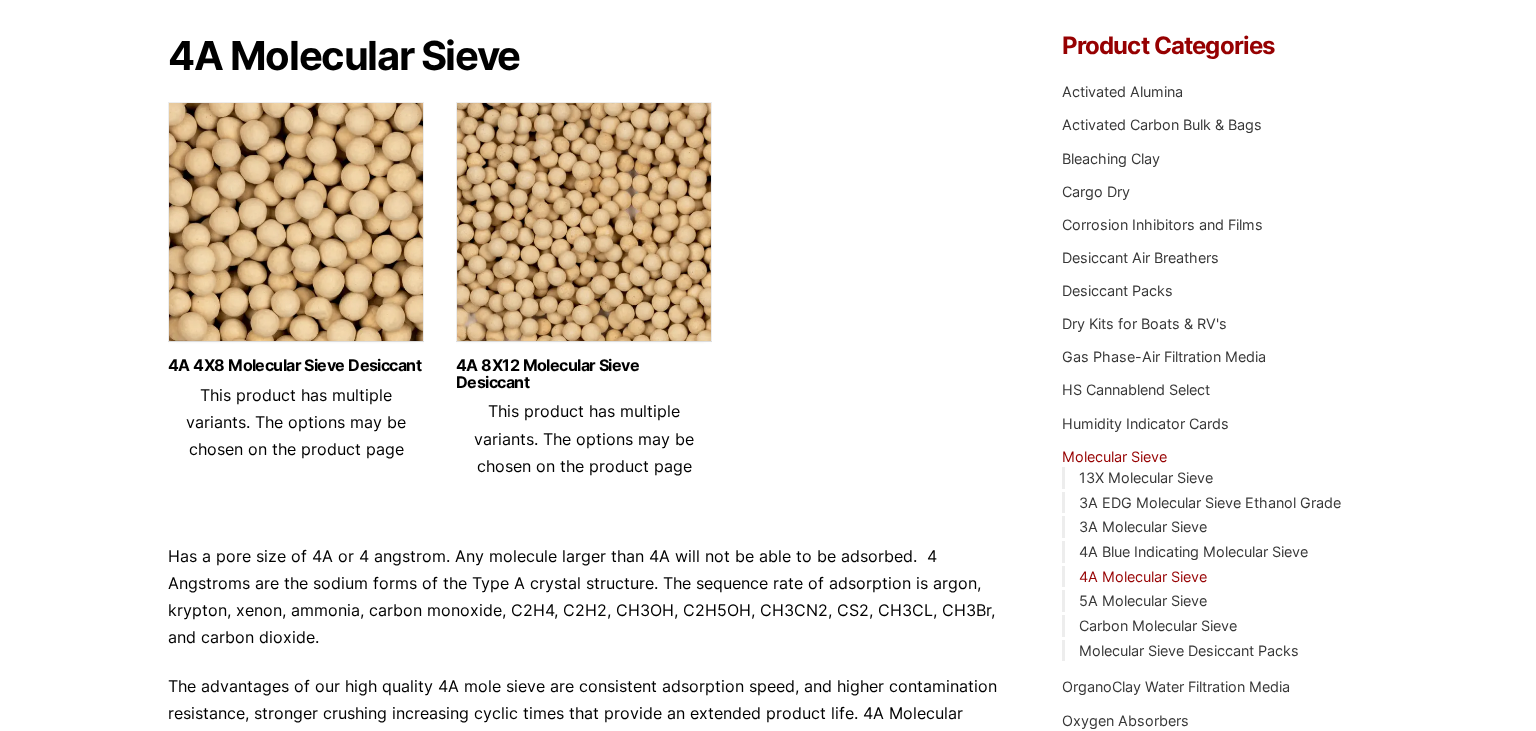 click at bounding box center [584, 227] 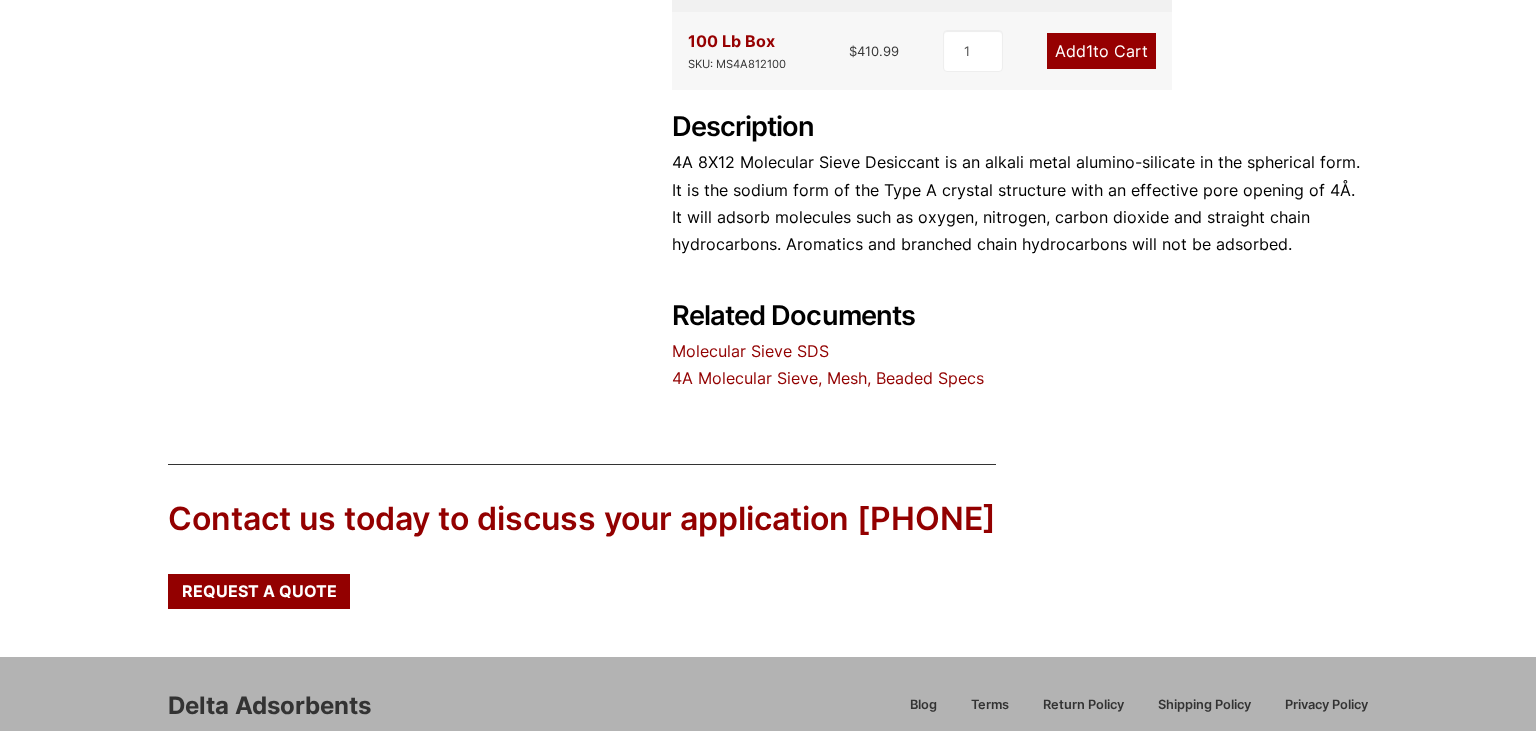 scroll, scrollTop: 1042, scrollLeft: 0, axis: vertical 